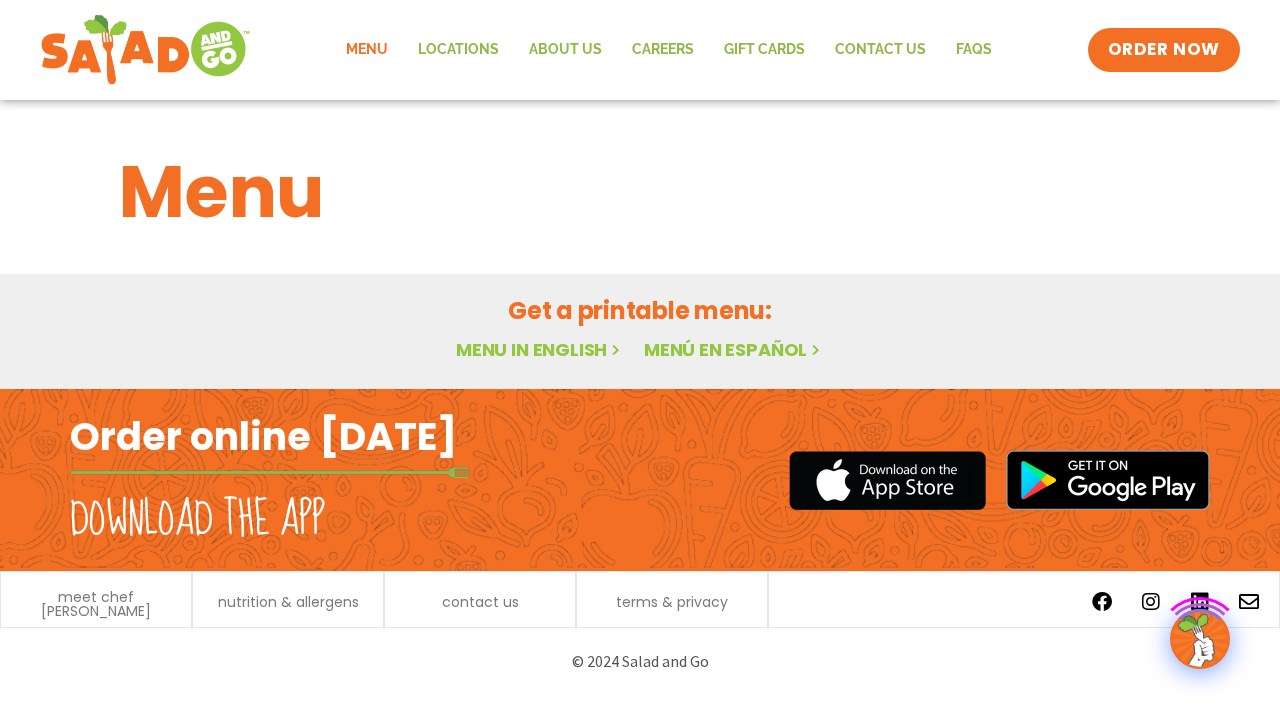 scroll, scrollTop: 0, scrollLeft: 0, axis: both 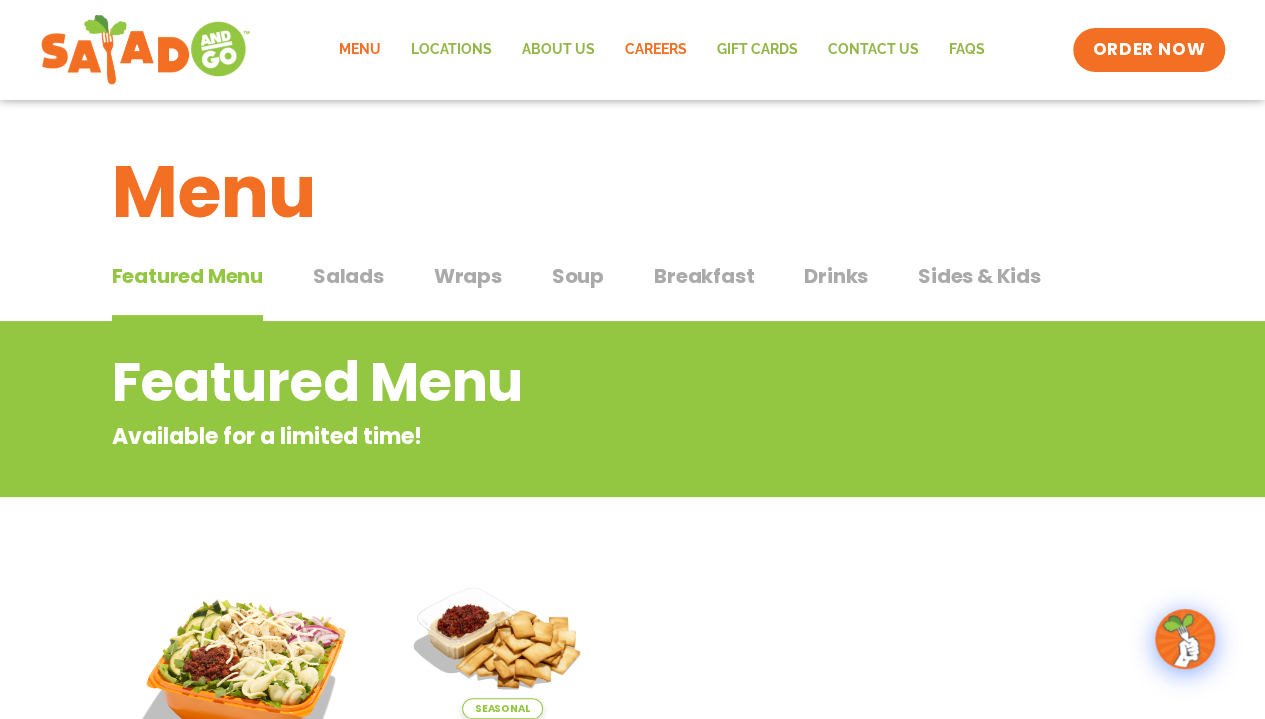 click on "Careers" 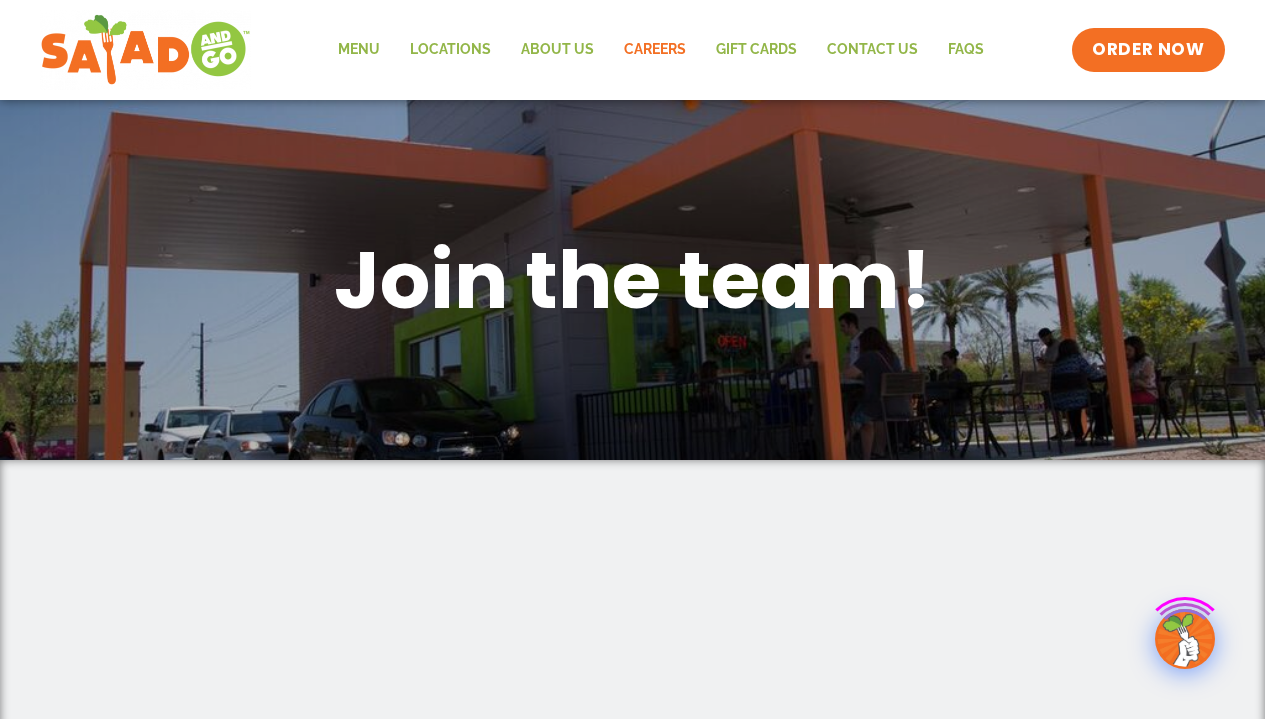 scroll, scrollTop: 0, scrollLeft: 0, axis: both 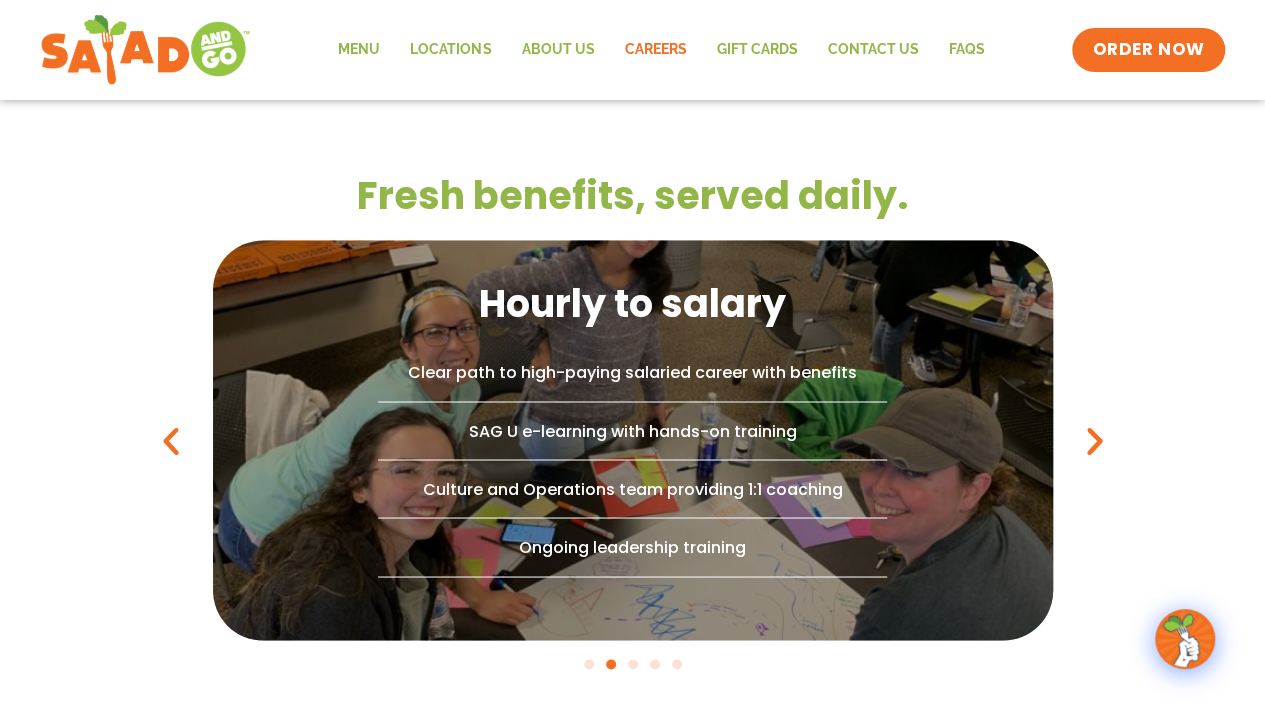 drag, startPoint x: 0, startPoint y: 0, endPoint x: 1253, endPoint y: 302, distance: 1288.8805 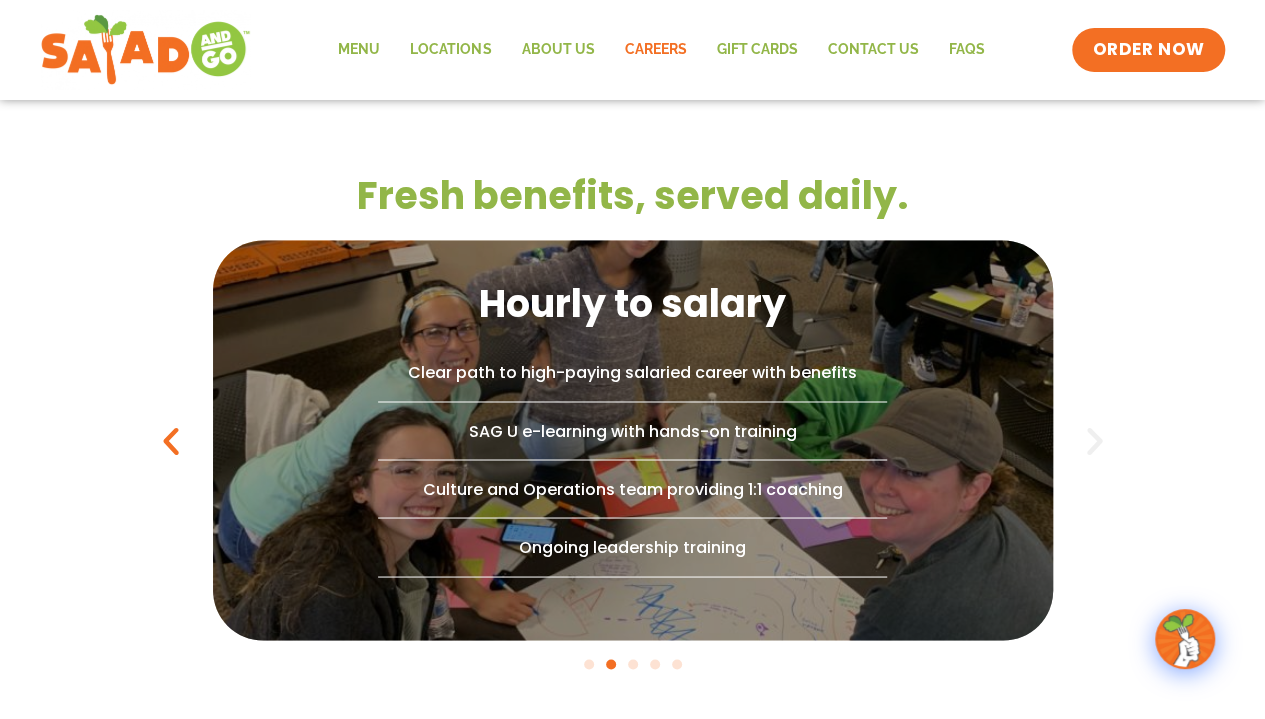 click at bounding box center (1095, 440) 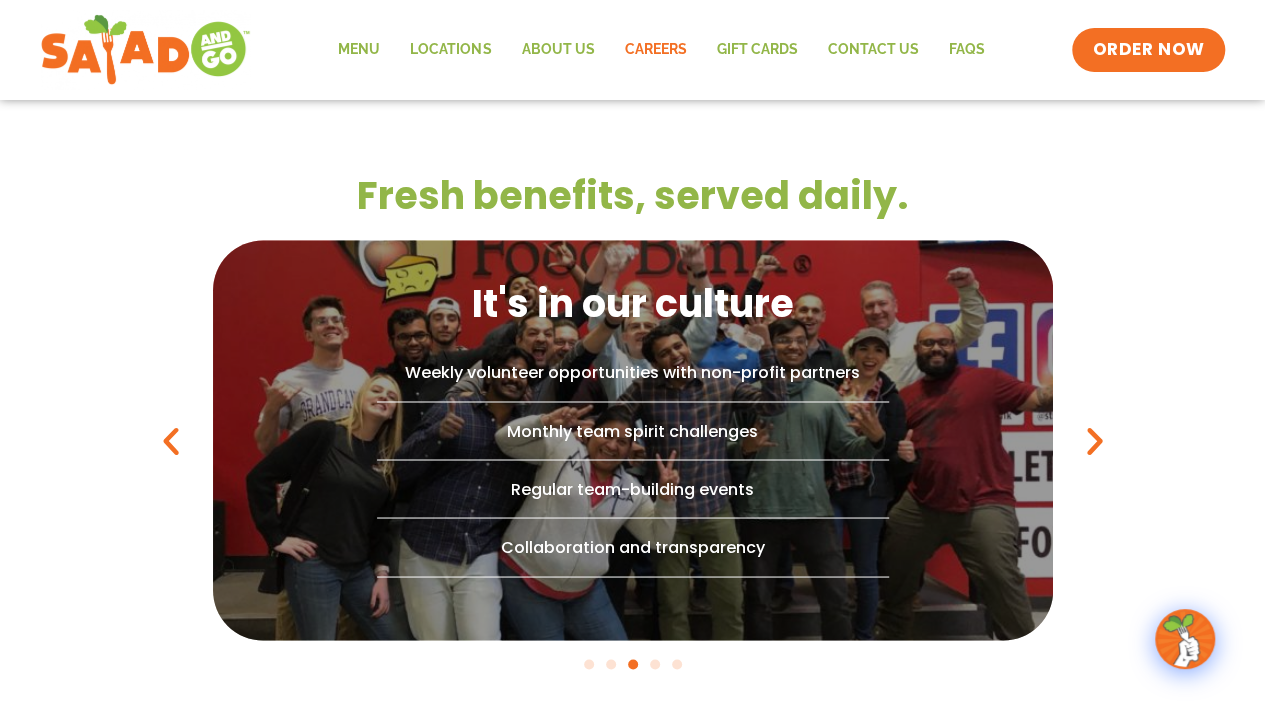 click at bounding box center [633, 517] 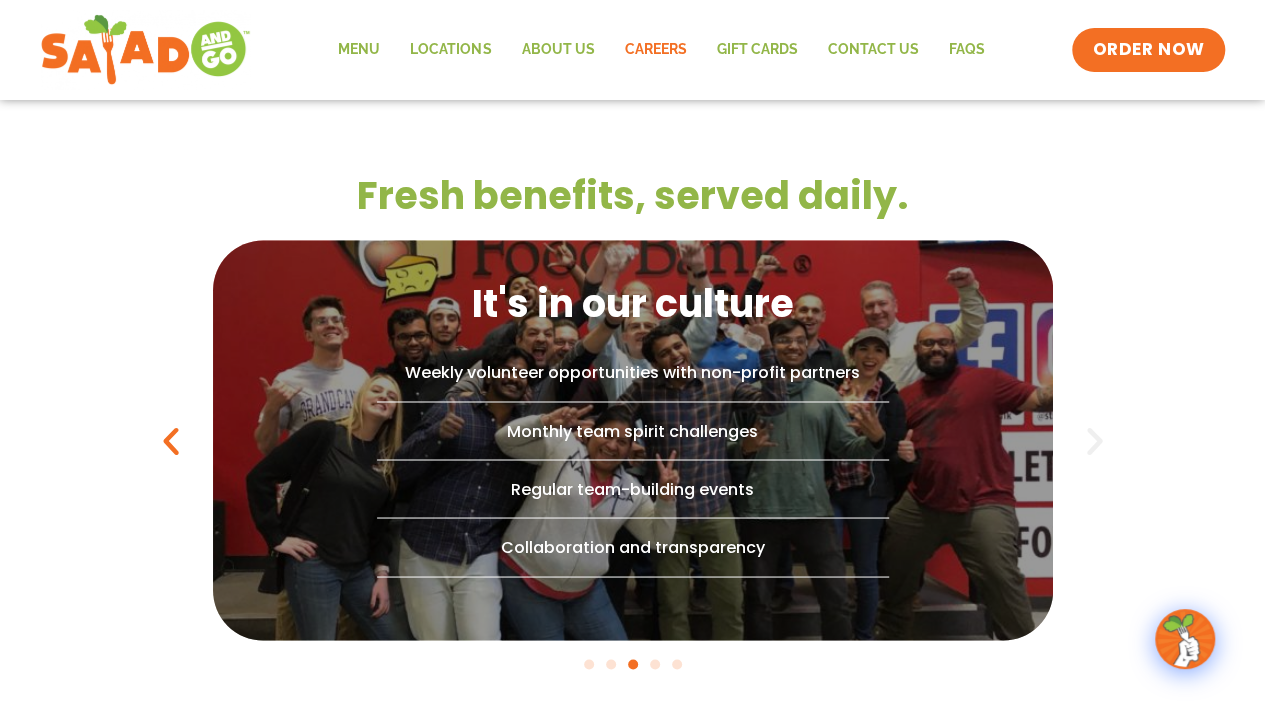 click at bounding box center [1095, 440] 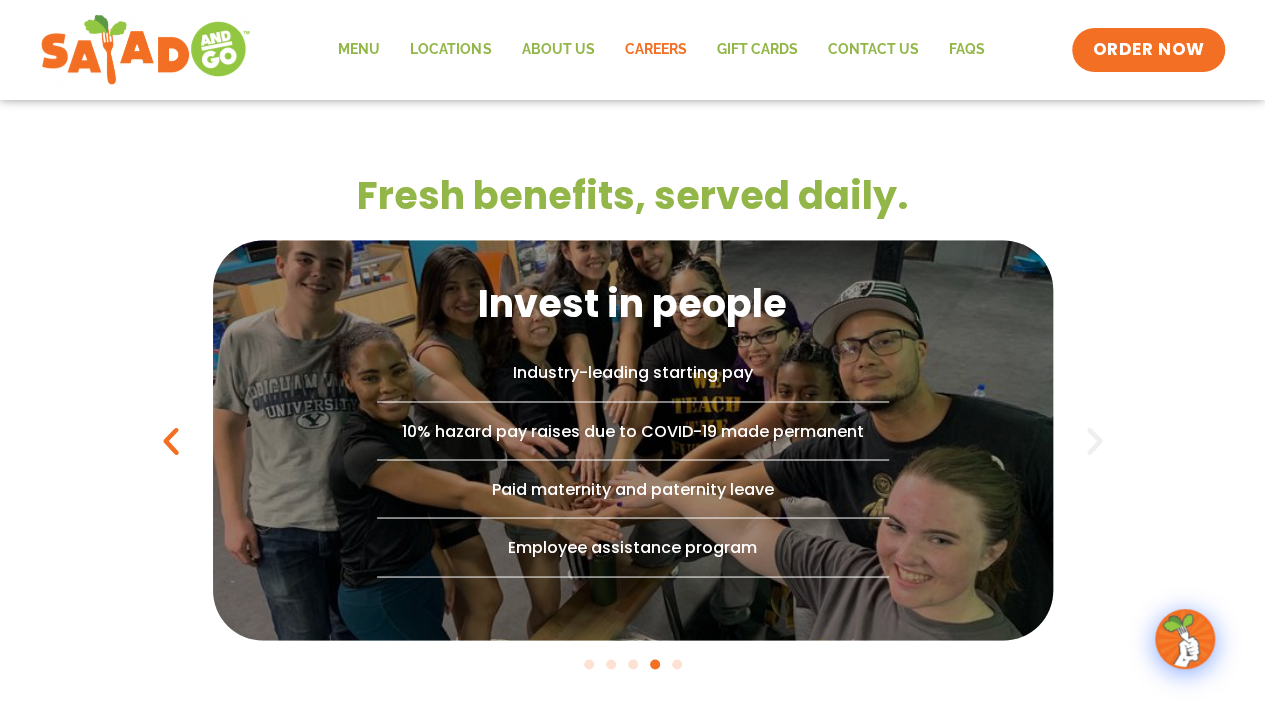 click at bounding box center [1095, 440] 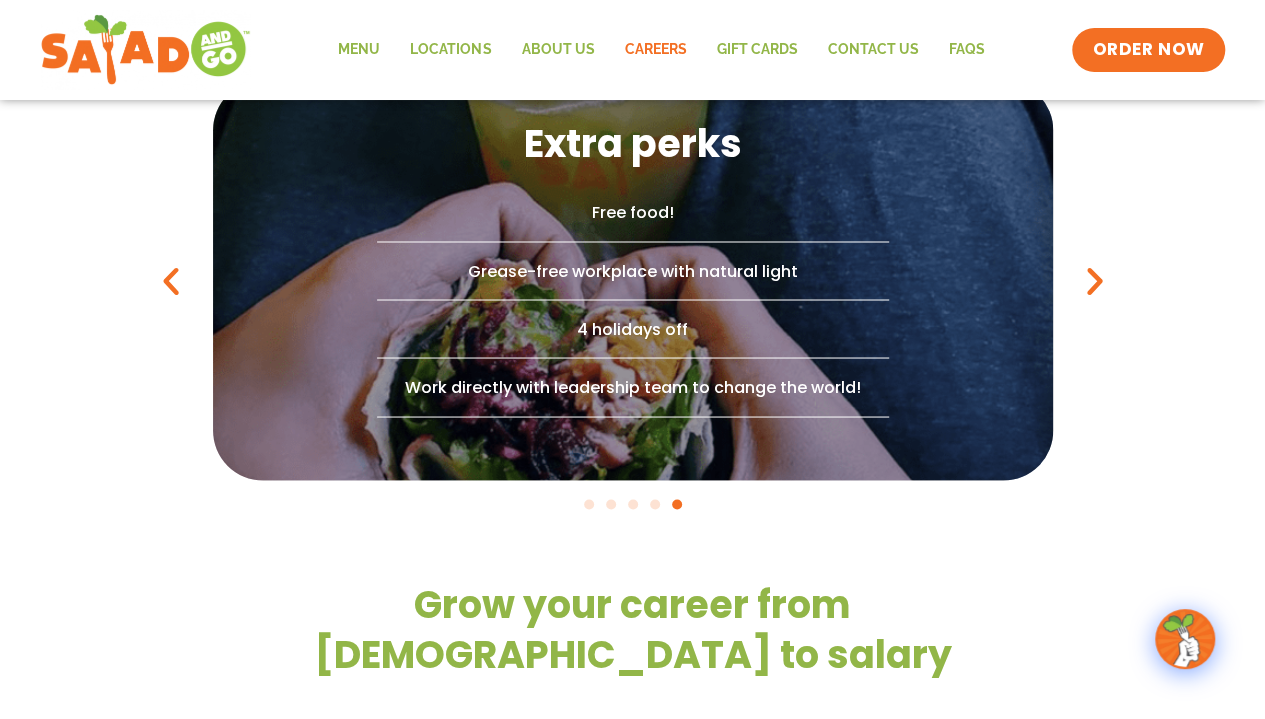 scroll, scrollTop: 1468, scrollLeft: 0, axis: vertical 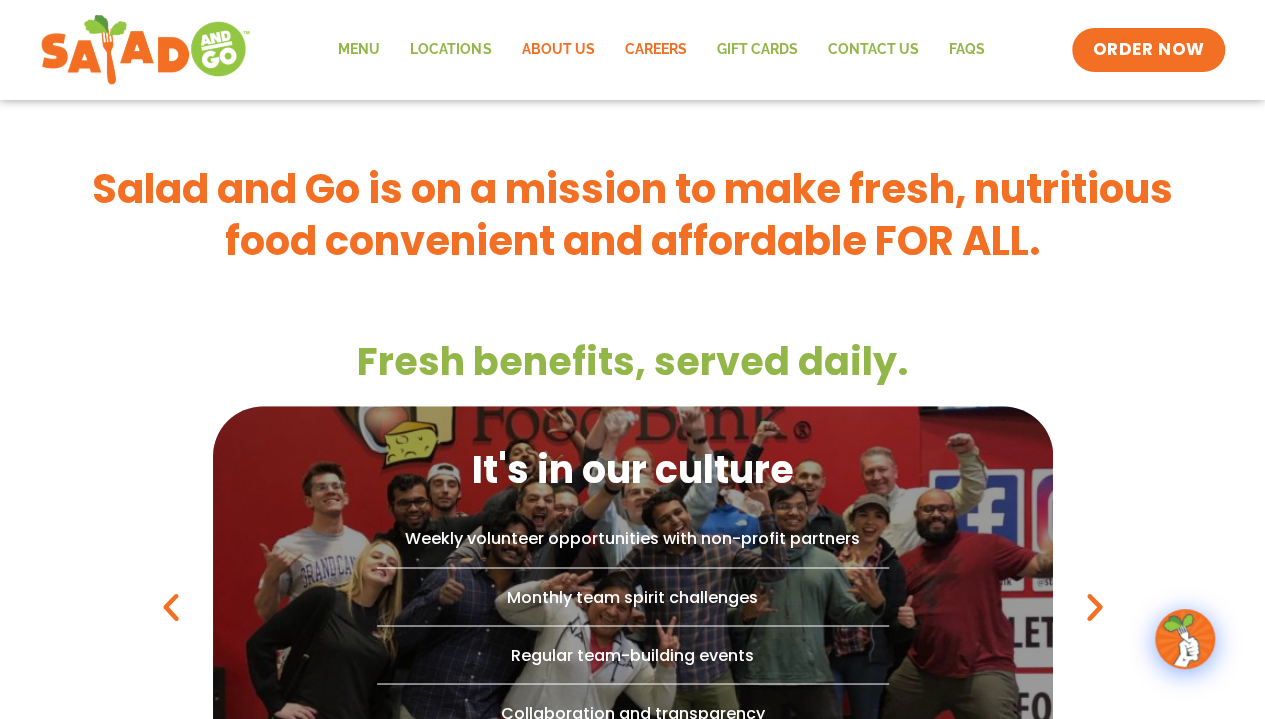click on "About Us" 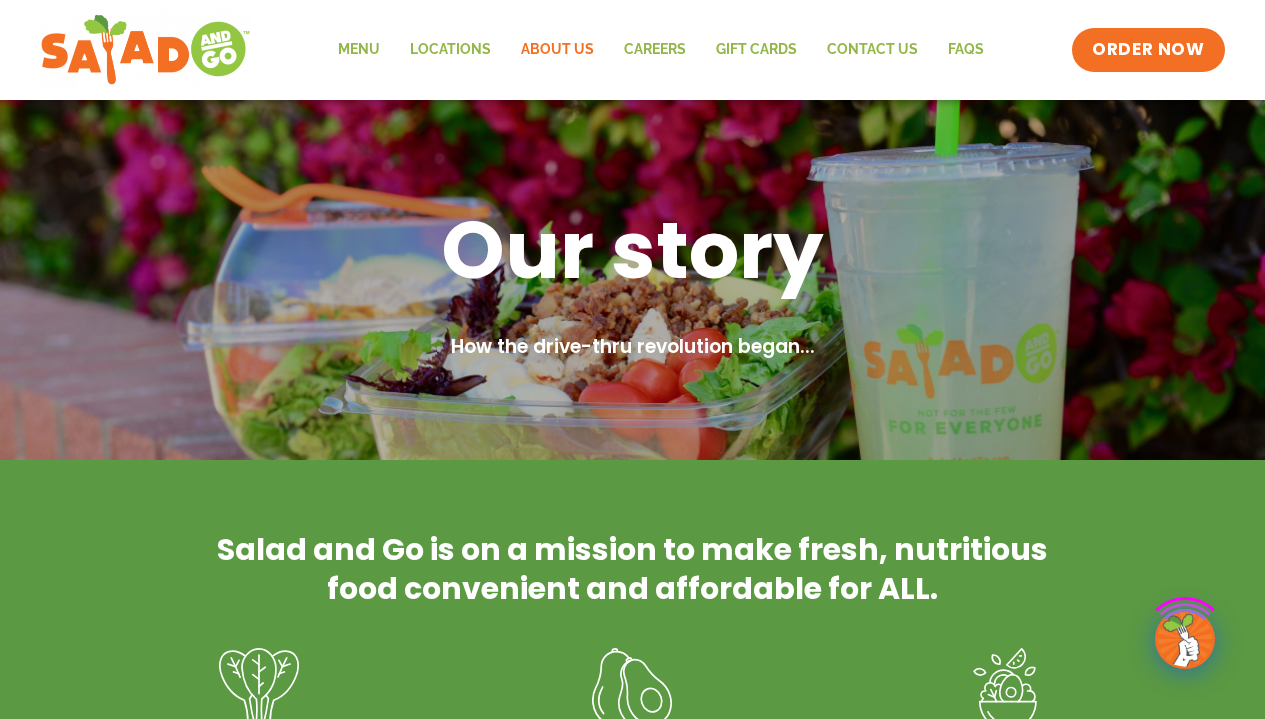 scroll, scrollTop: 0, scrollLeft: 0, axis: both 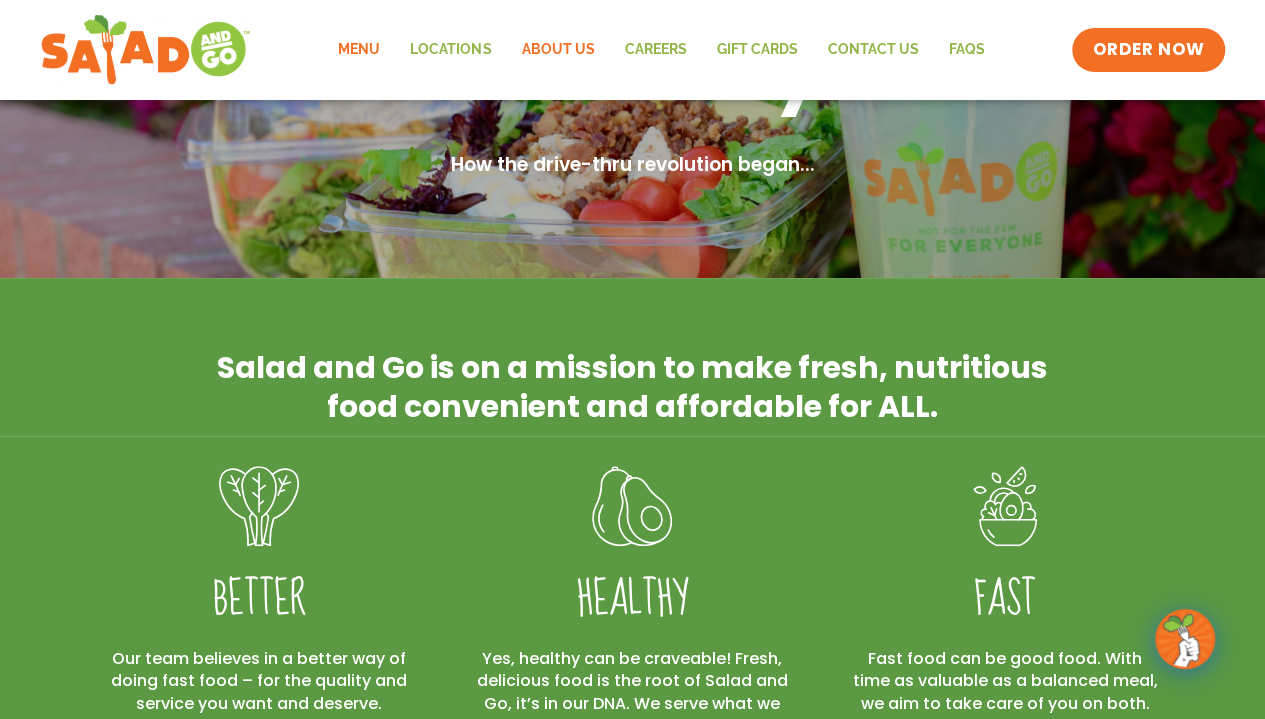 click on "Menu" 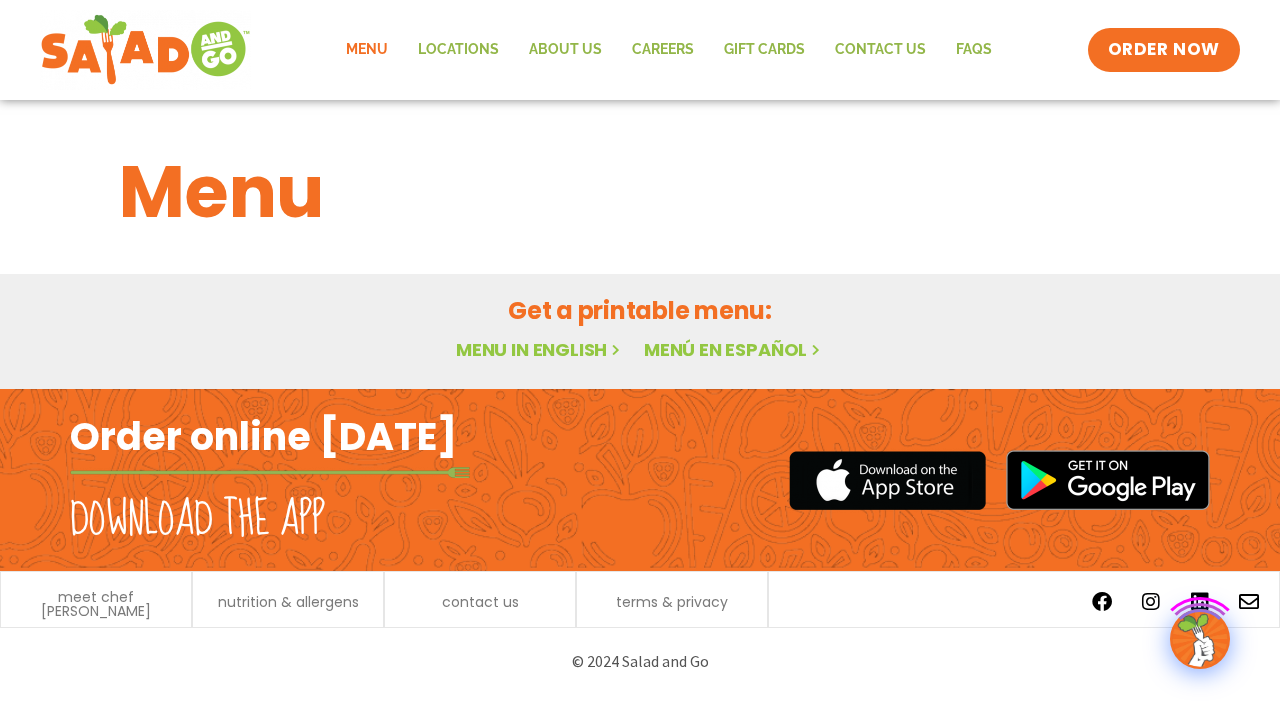 scroll, scrollTop: 0, scrollLeft: 0, axis: both 